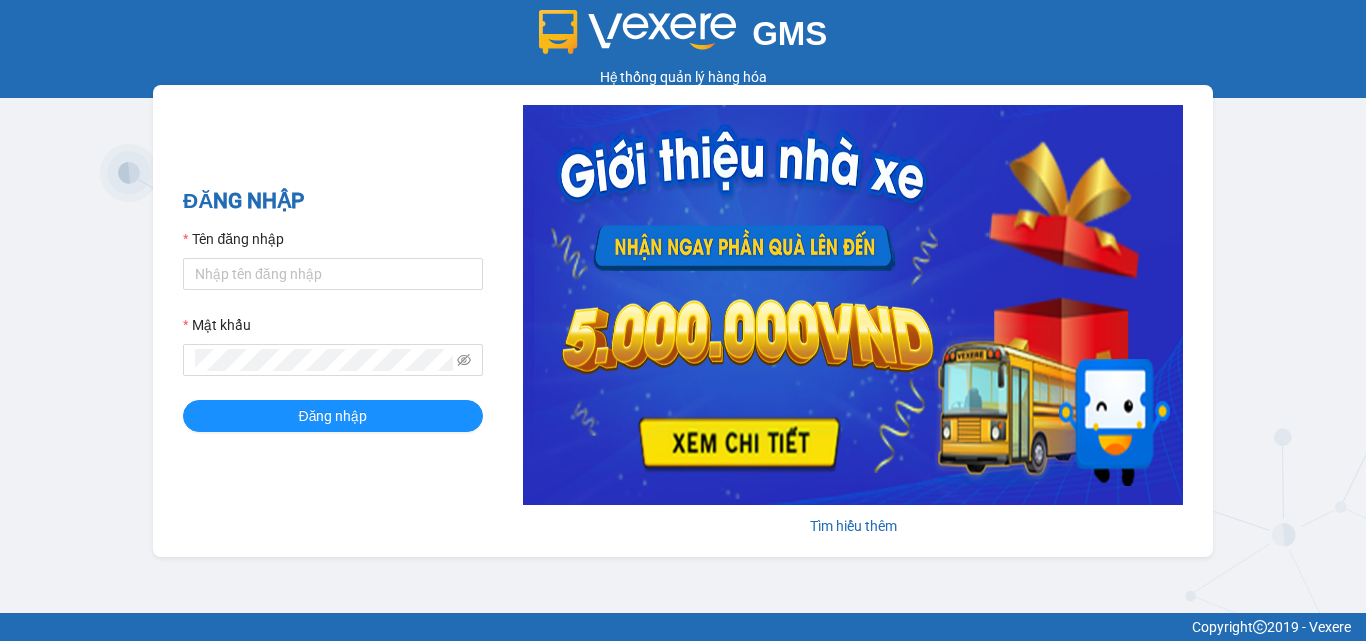 scroll, scrollTop: 0, scrollLeft: 0, axis: both 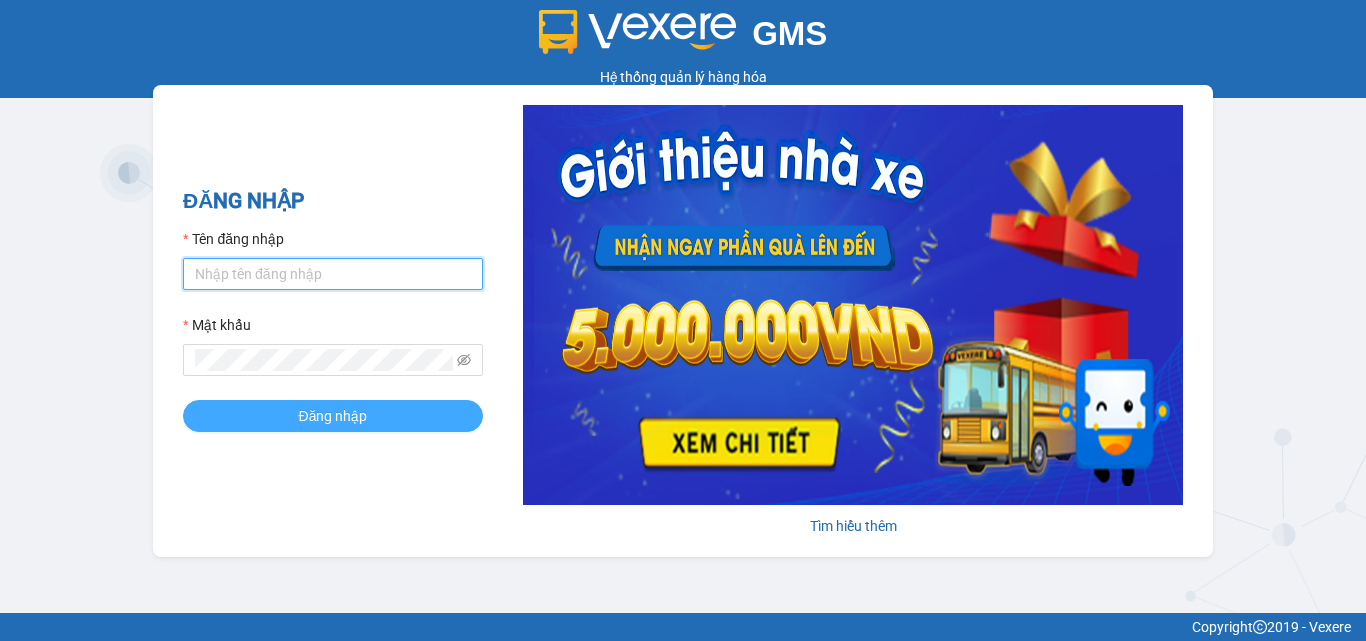 type on "dienkhanh.phucanex" 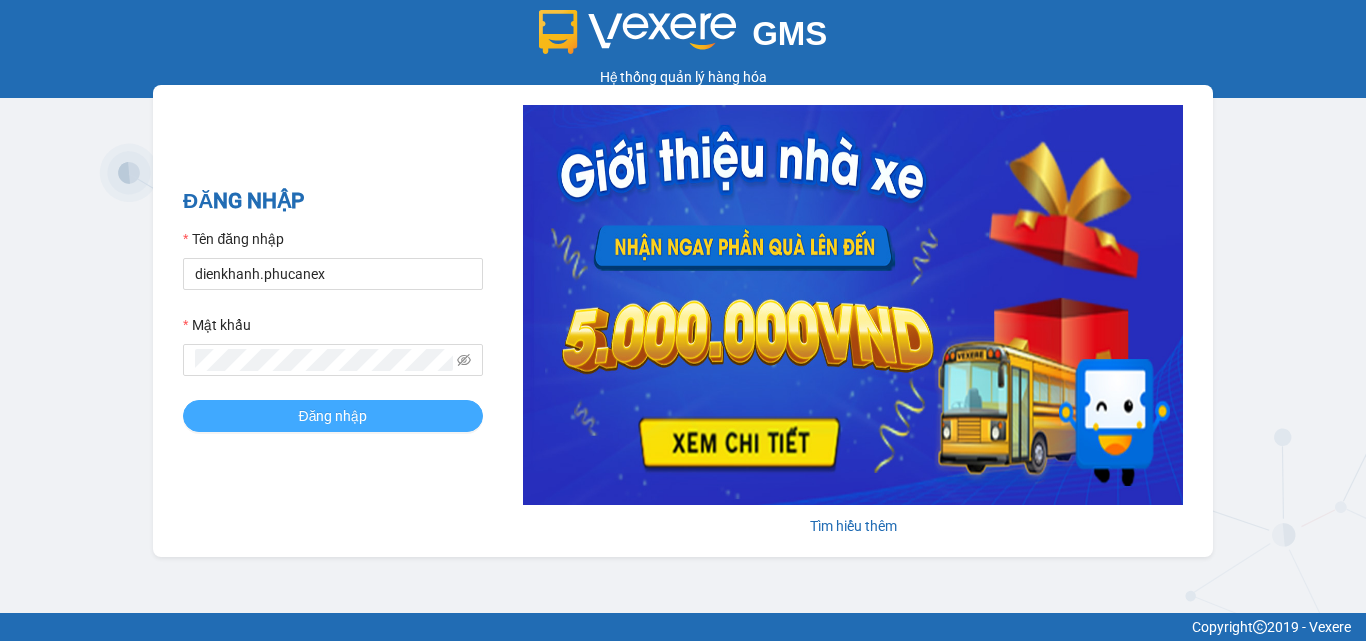 click on "Đăng nhập" at bounding box center [333, 416] 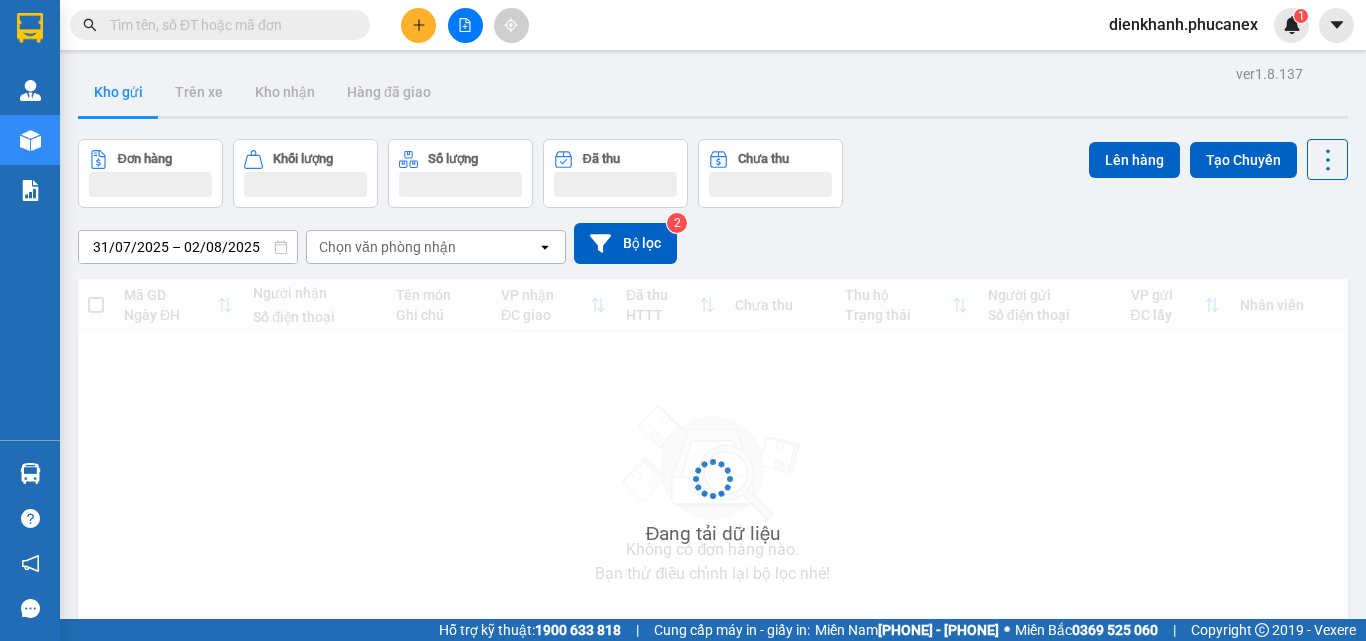 scroll, scrollTop: 0, scrollLeft: 0, axis: both 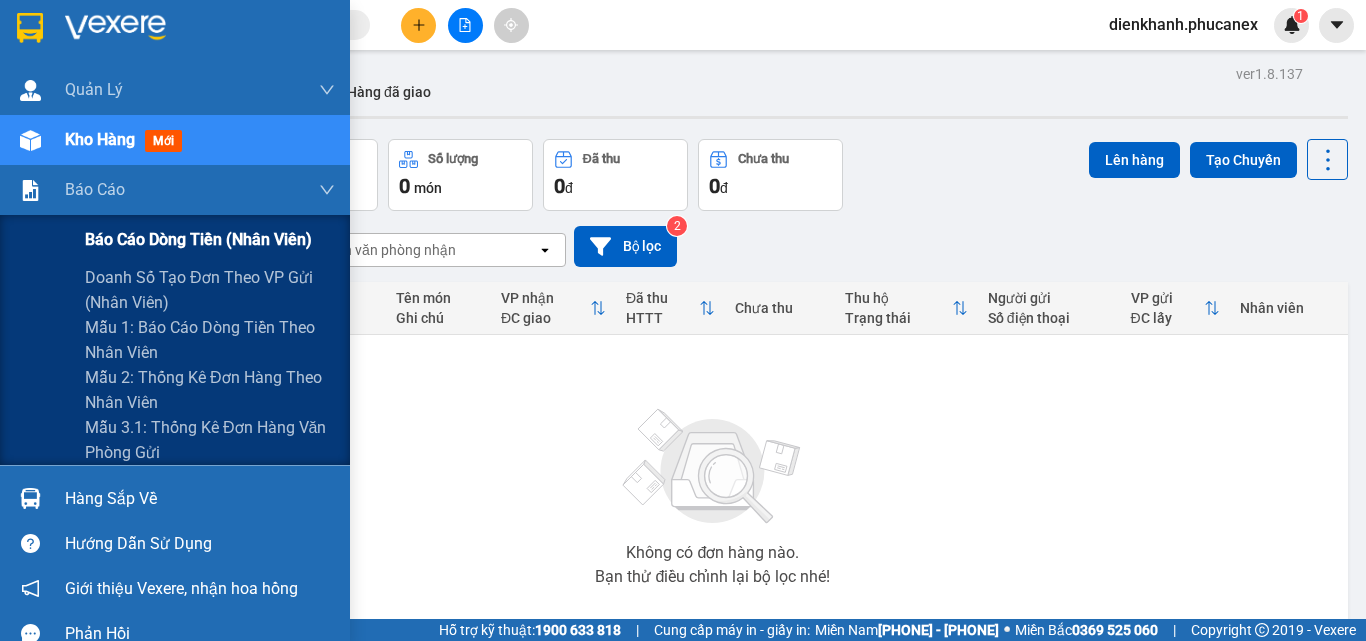 click on "Báo cáo dòng tiền (nhân viên)" at bounding box center [198, 239] 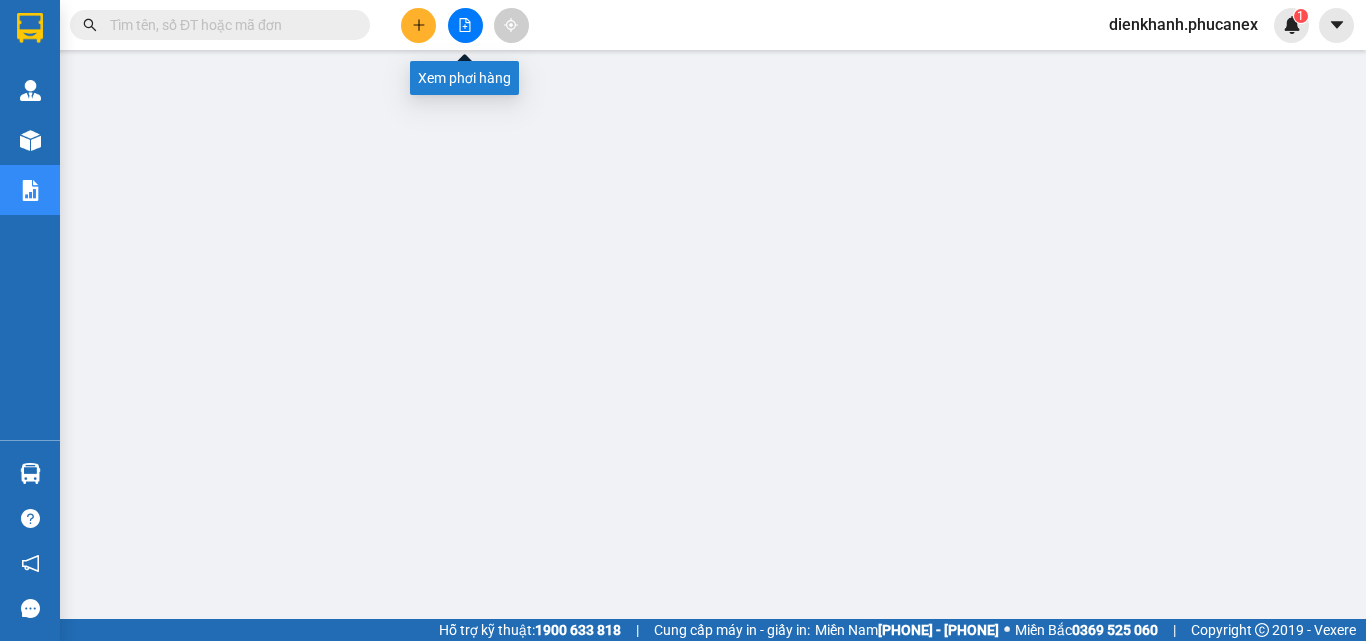 click 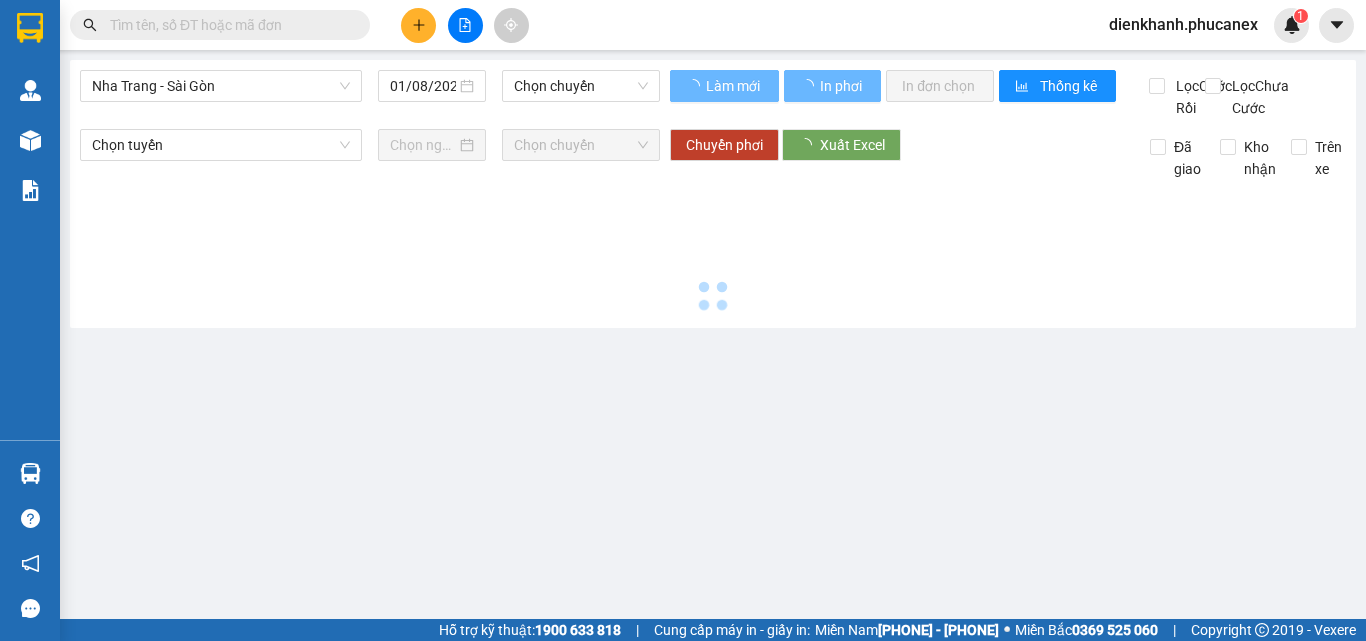 type on "02/08/2025" 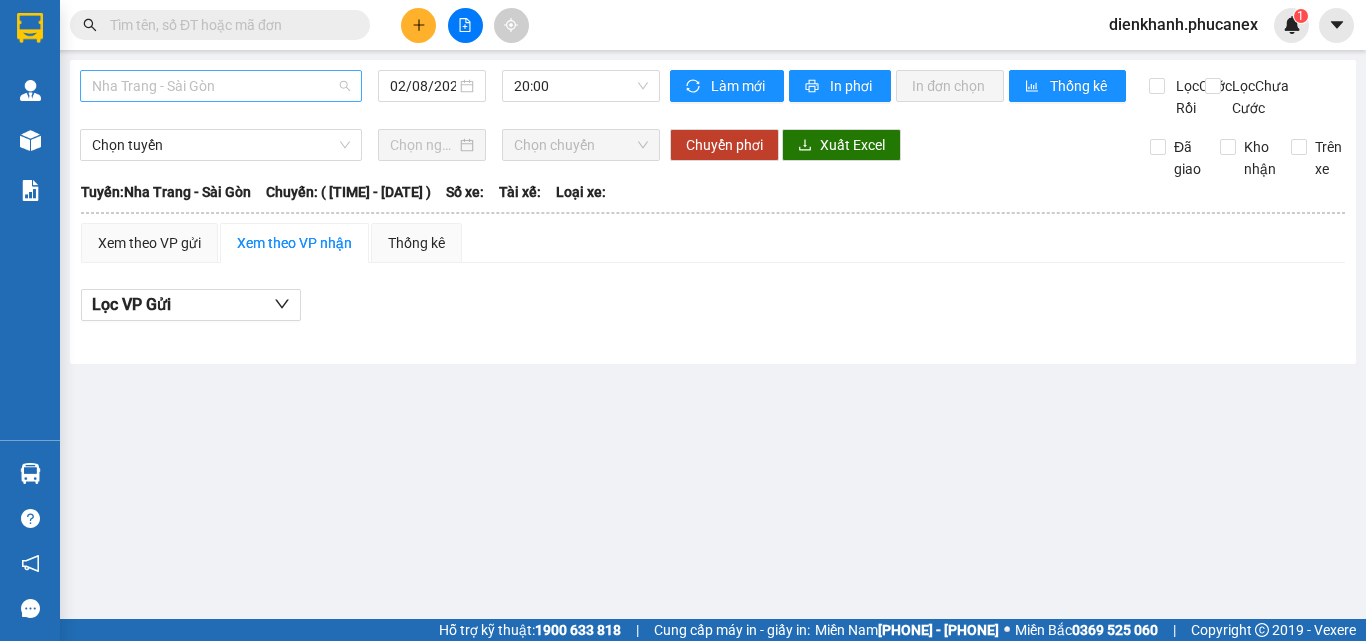 click on "Nha Trang - Sài Gòn" at bounding box center [221, 86] 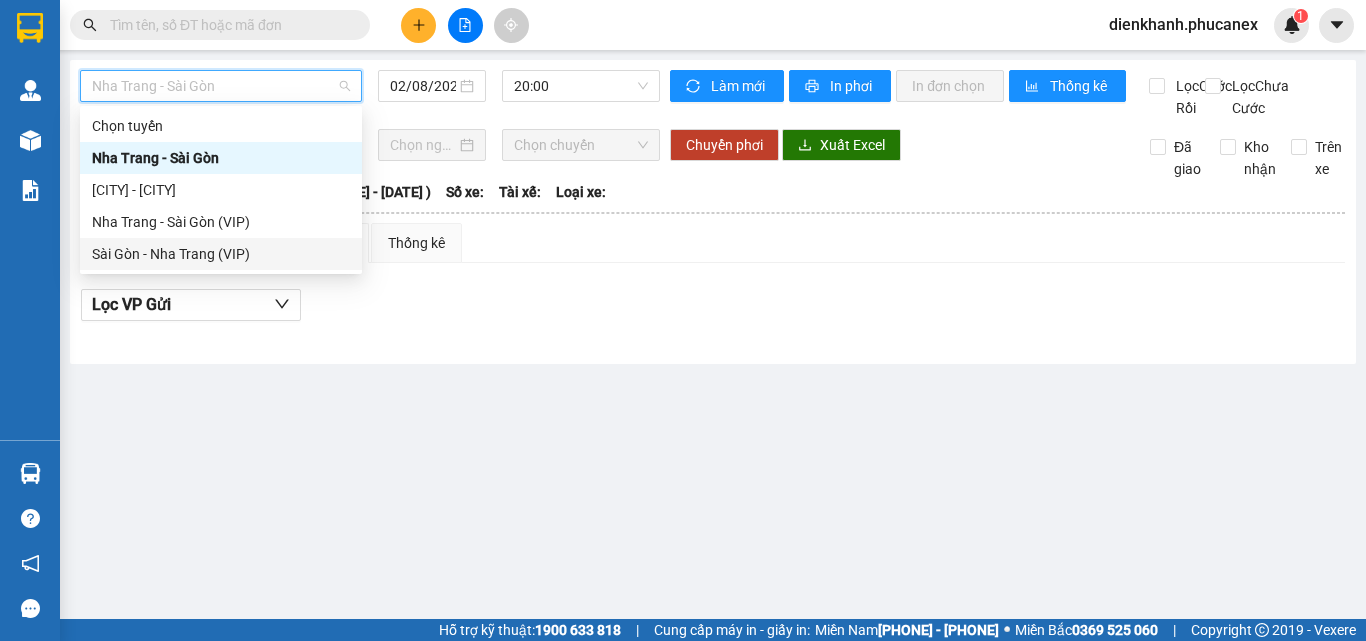 drag, startPoint x: 179, startPoint y: 263, endPoint x: 288, endPoint y: 198, distance: 126.90942 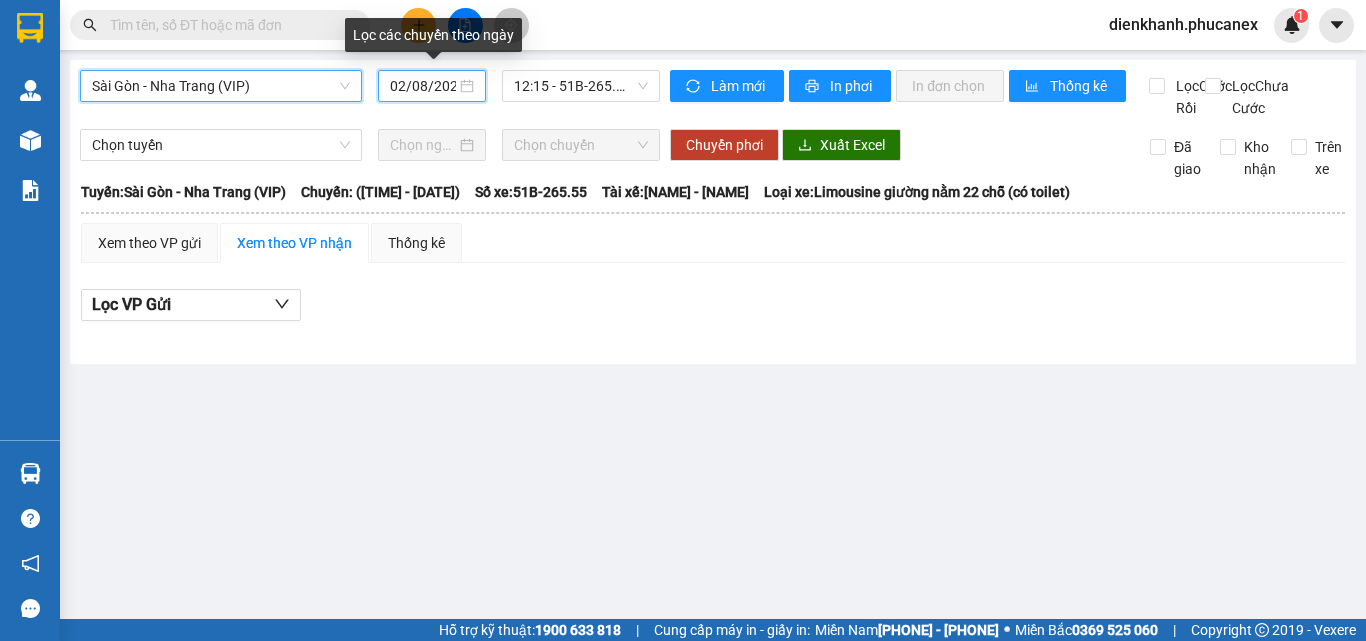 click on "02/08/2025" at bounding box center [423, 86] 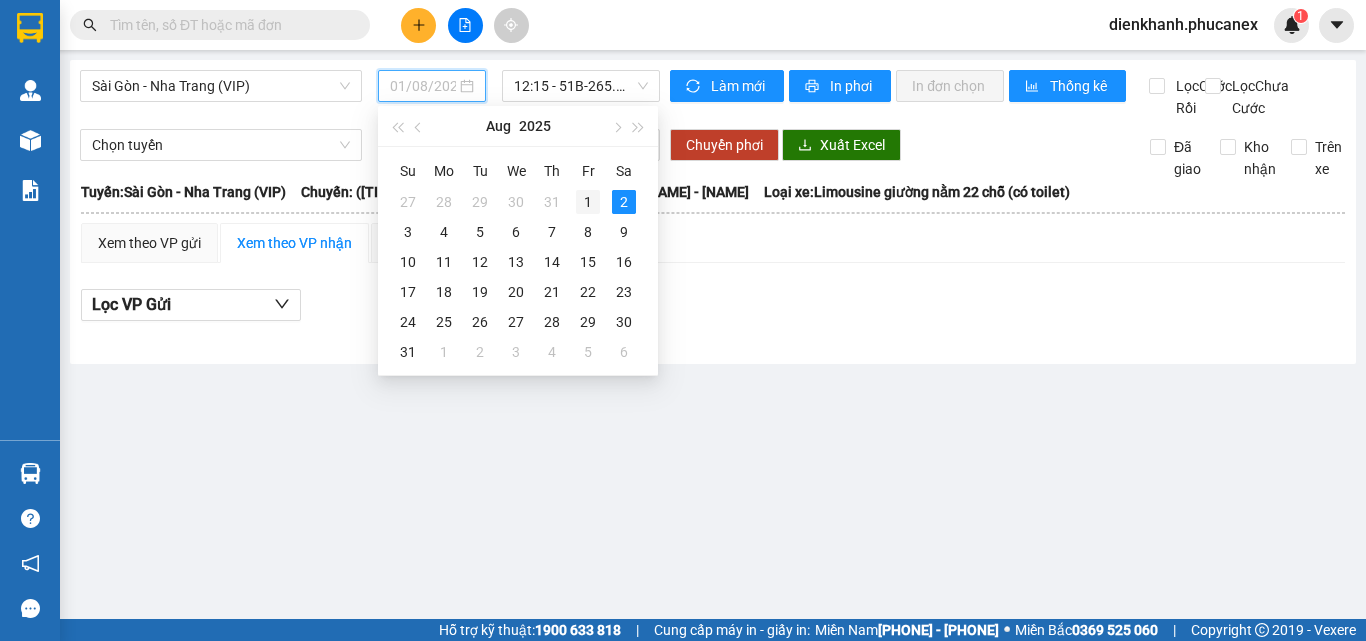 click on "1" at bounding box center (588, 202) 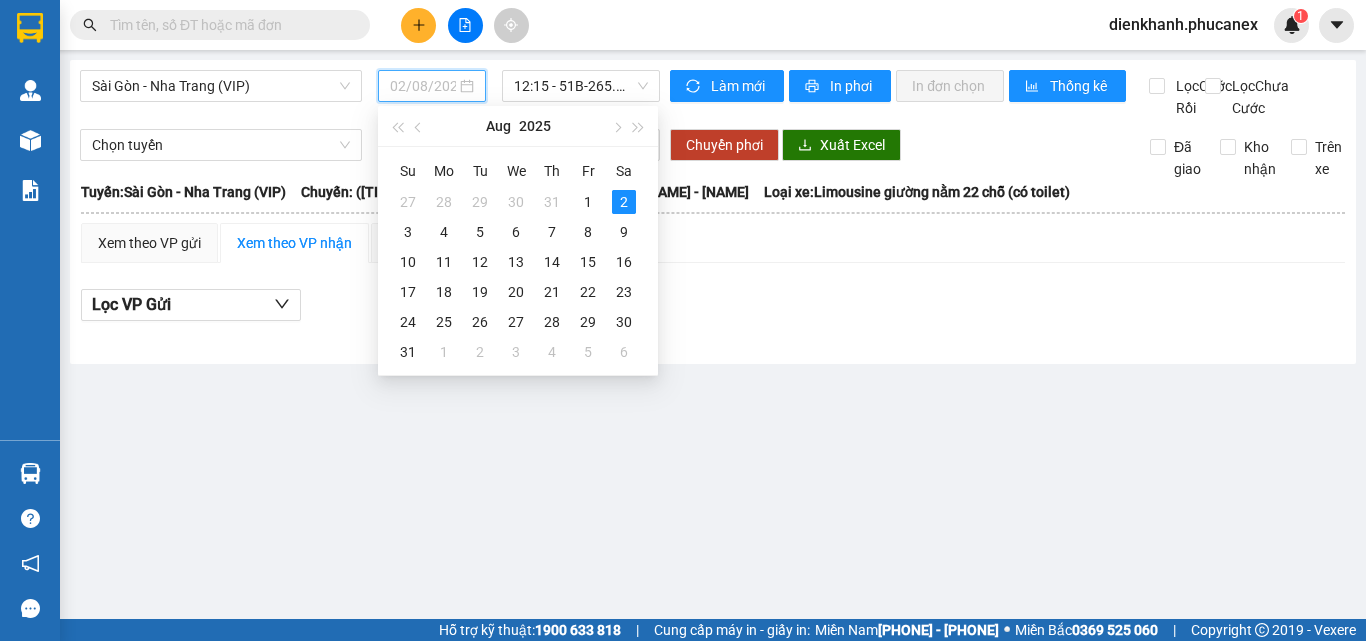 type on "01/08/2025" 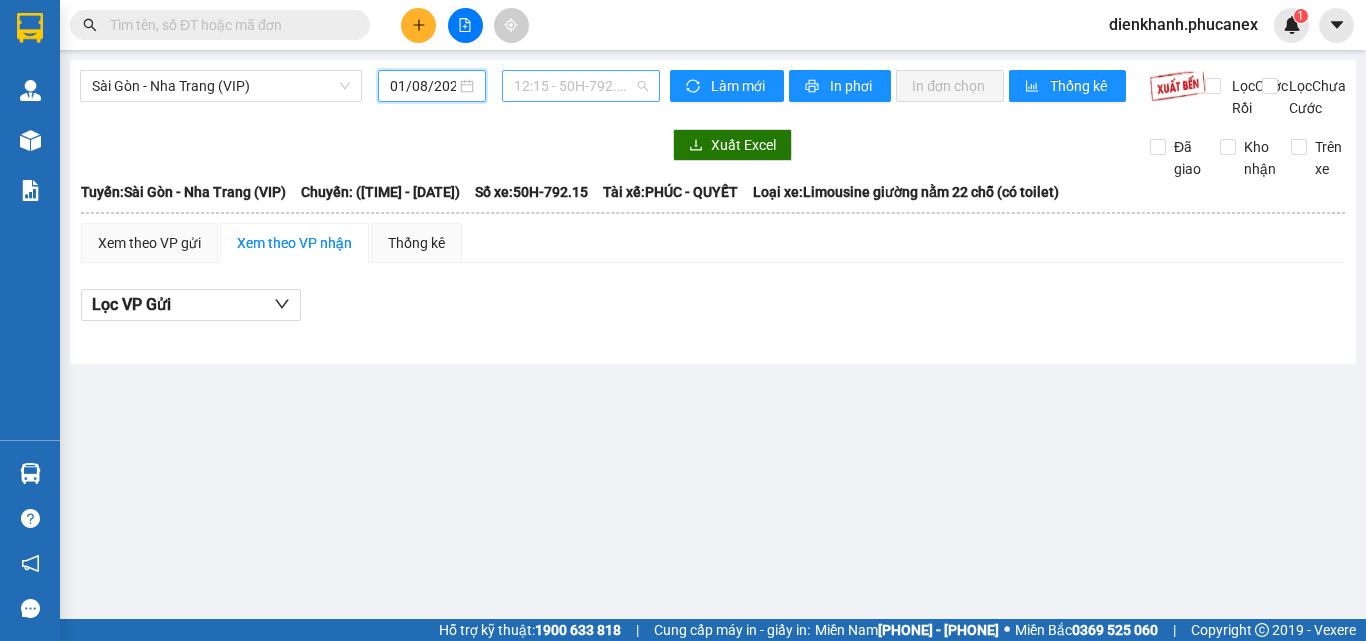 click on "12:15     - 50H-792.15" at bounding box center [581, 86] 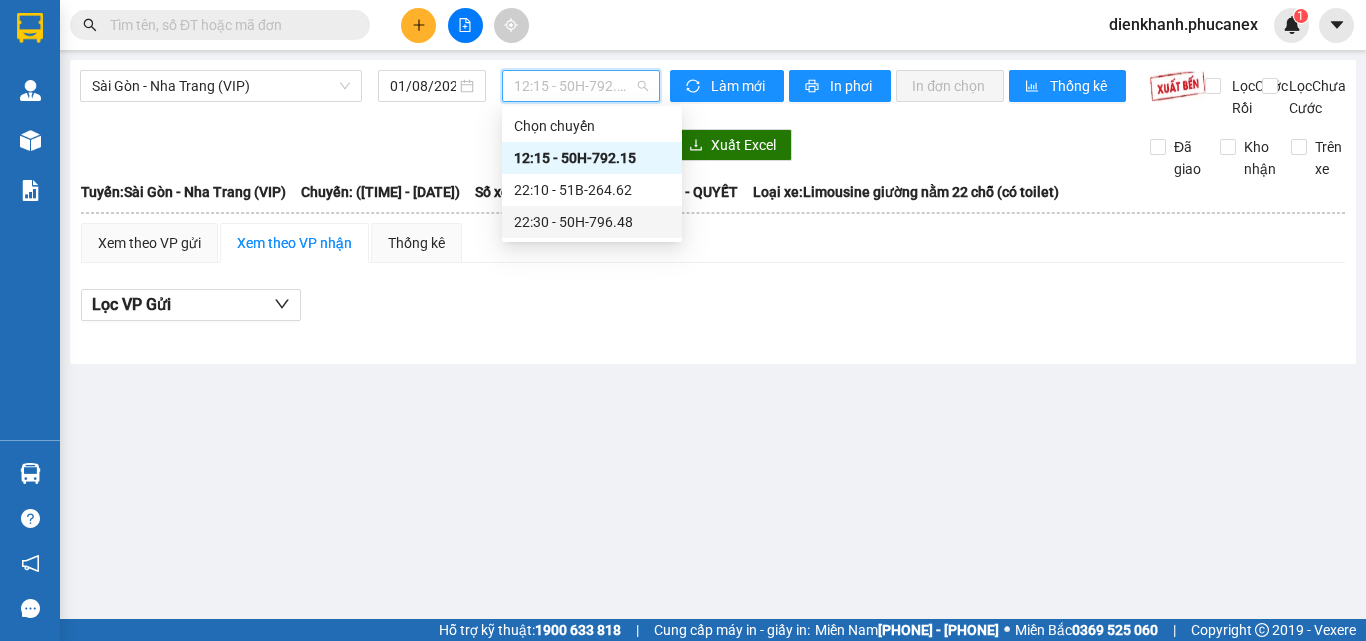 click on "22:30     - 50H-796.48" at bounding box center (592, 222) 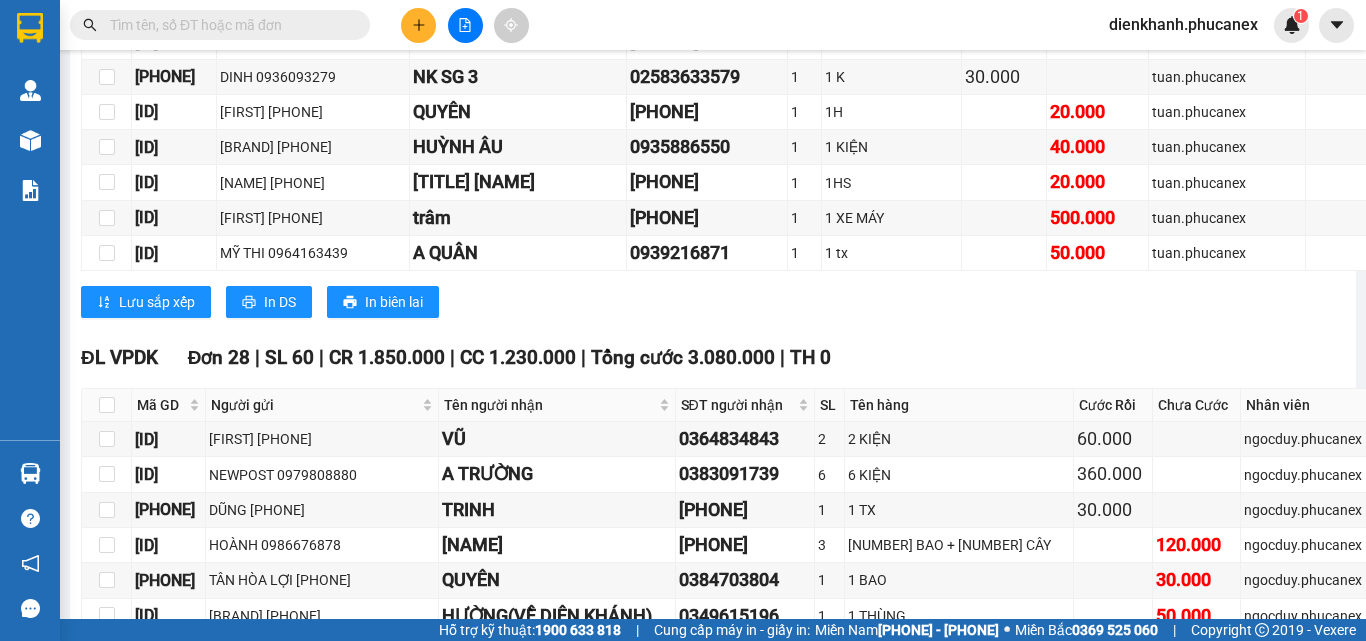 scroll, scrollTop: 17500, scrollLeft: 0, axis: vertical 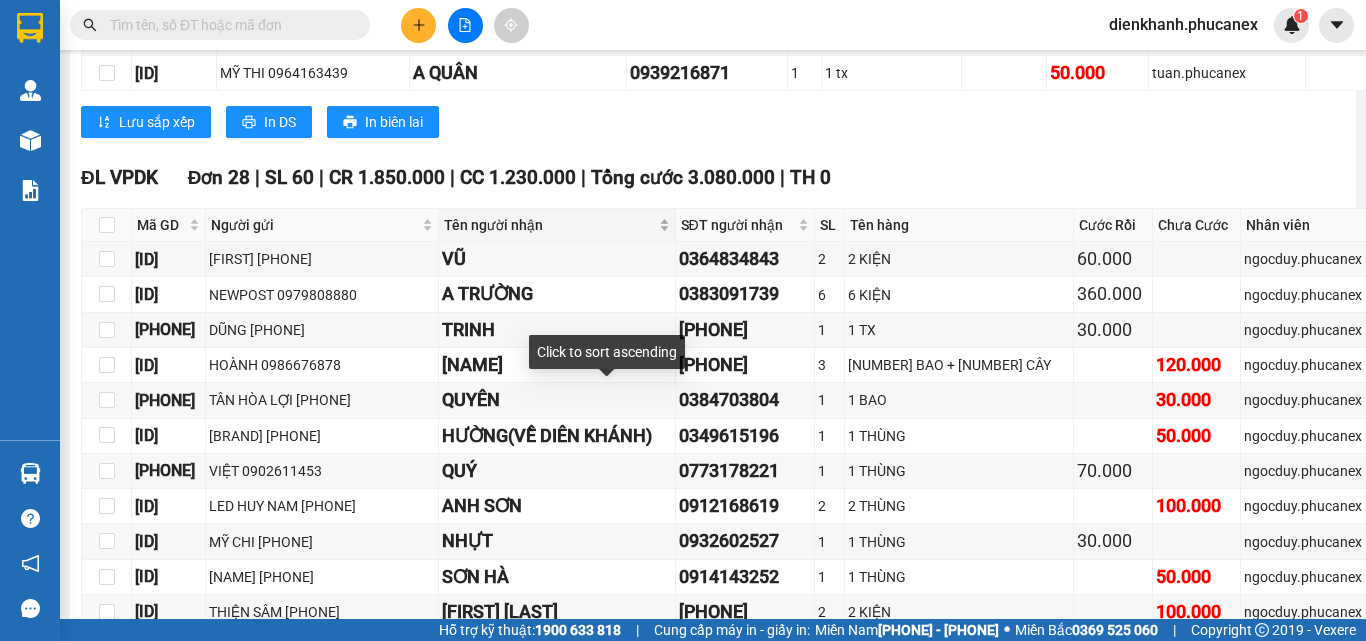click on "Tên người nhận" at bounding box center [549, 225] 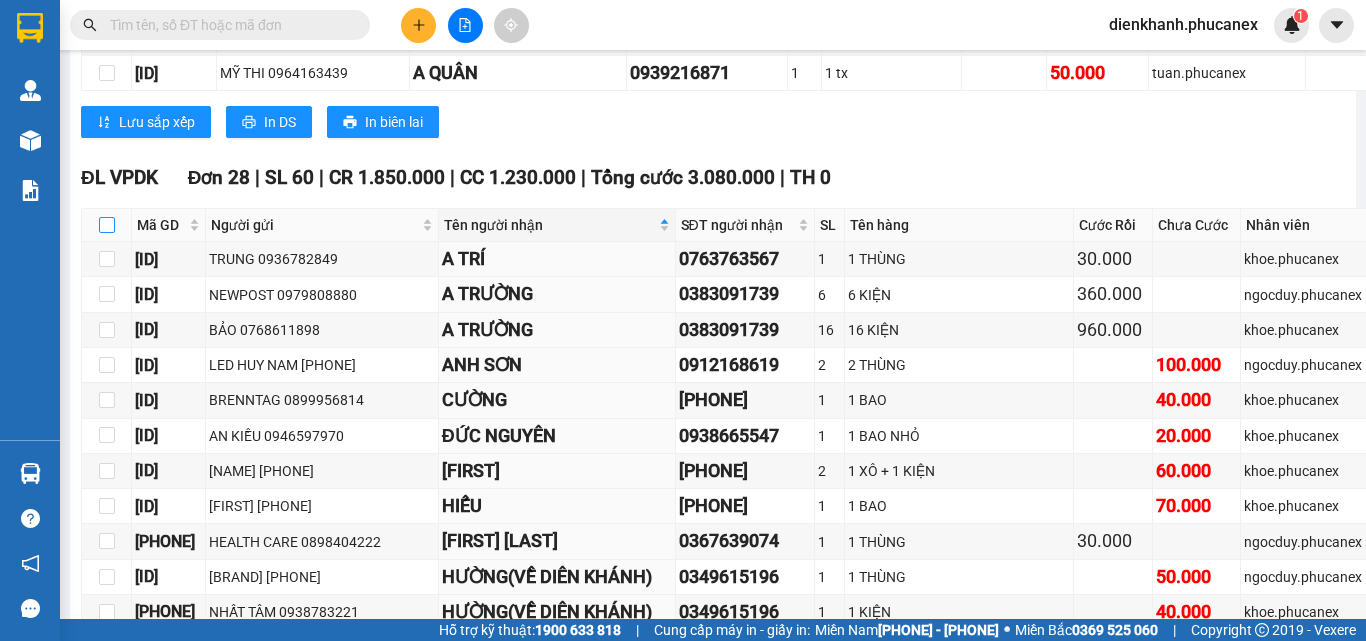 click at bounding box center [107, 225] 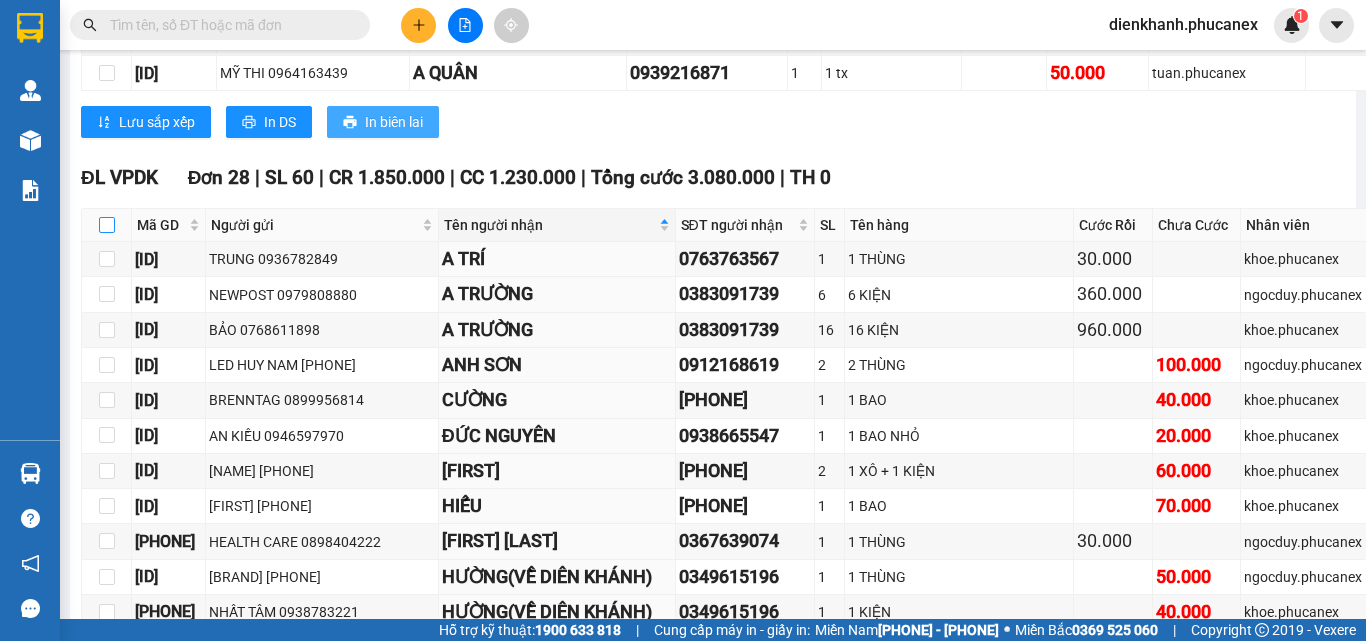 checkbox on "true" 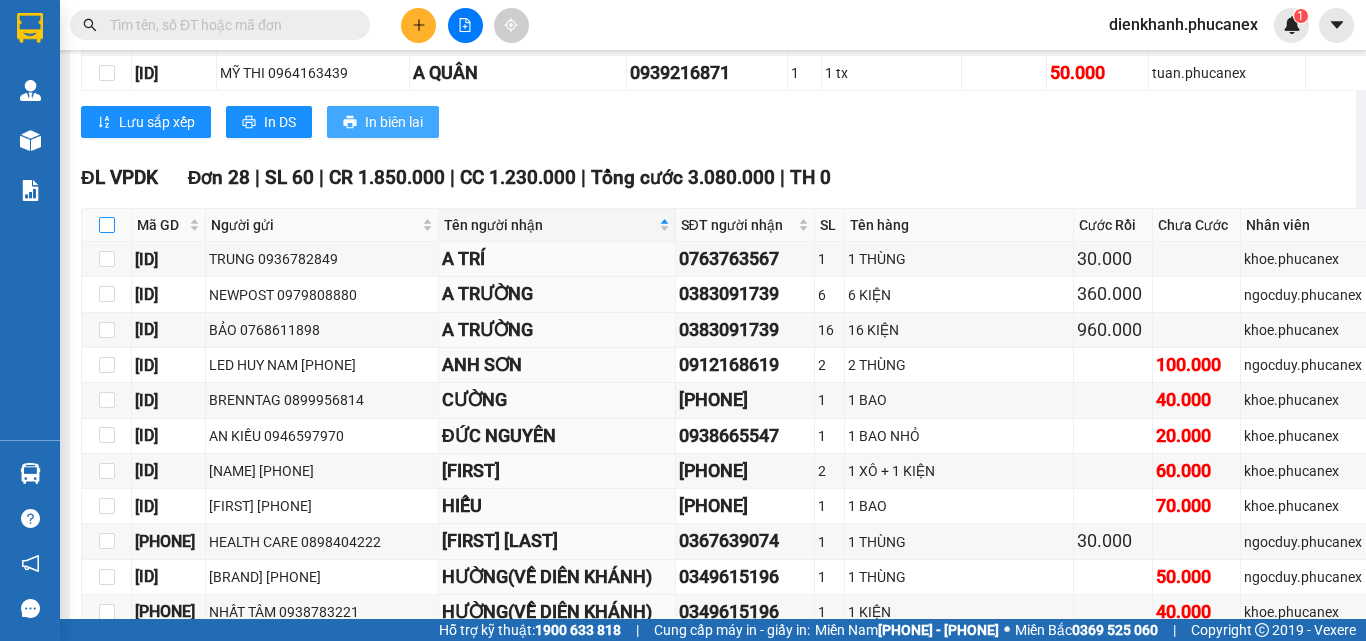 checkbox on "true" 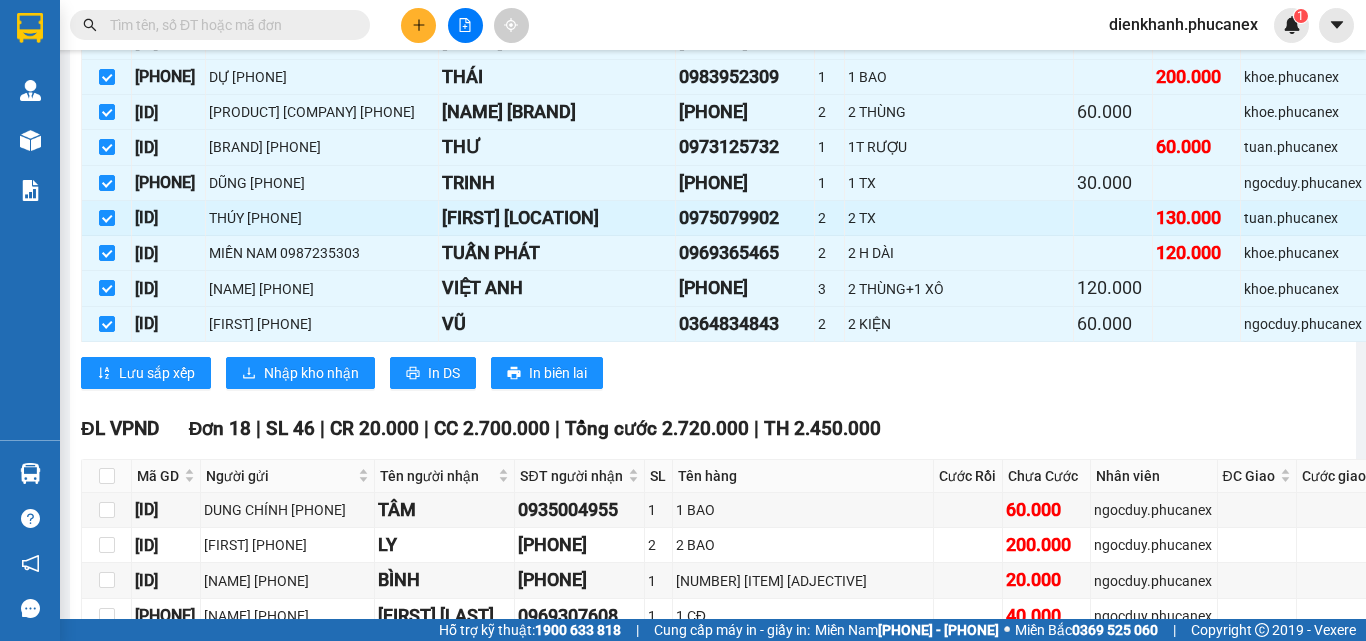 scroll, scrollTop: 18400, scrollLeft: 0, axis: vertical 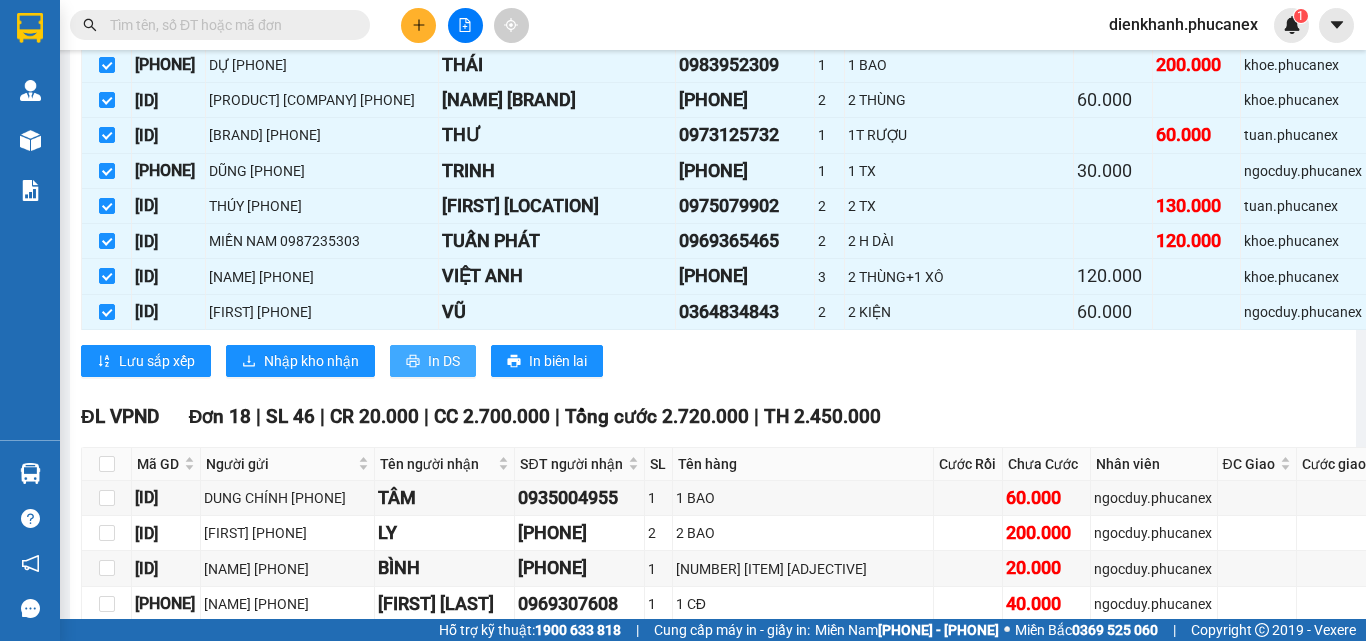 click on "In DS" at bounding box center [444, 361] 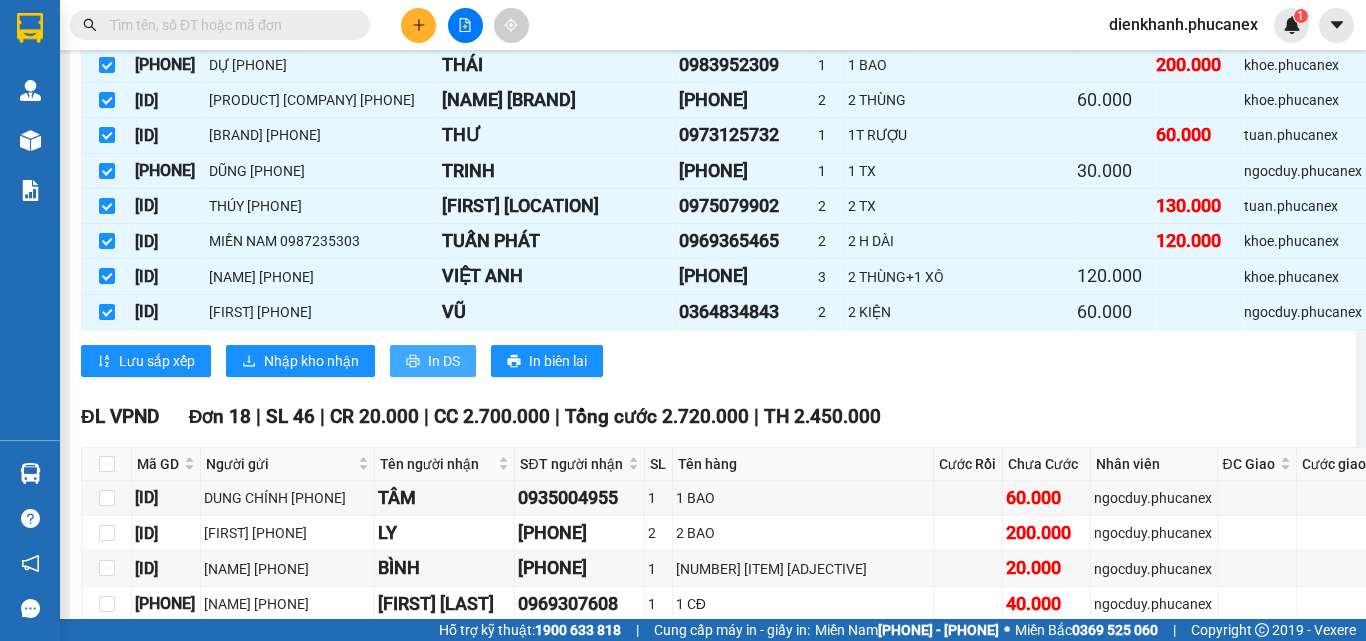 scroll, scrollTop: 0, scrollLeft: 0, axis: both 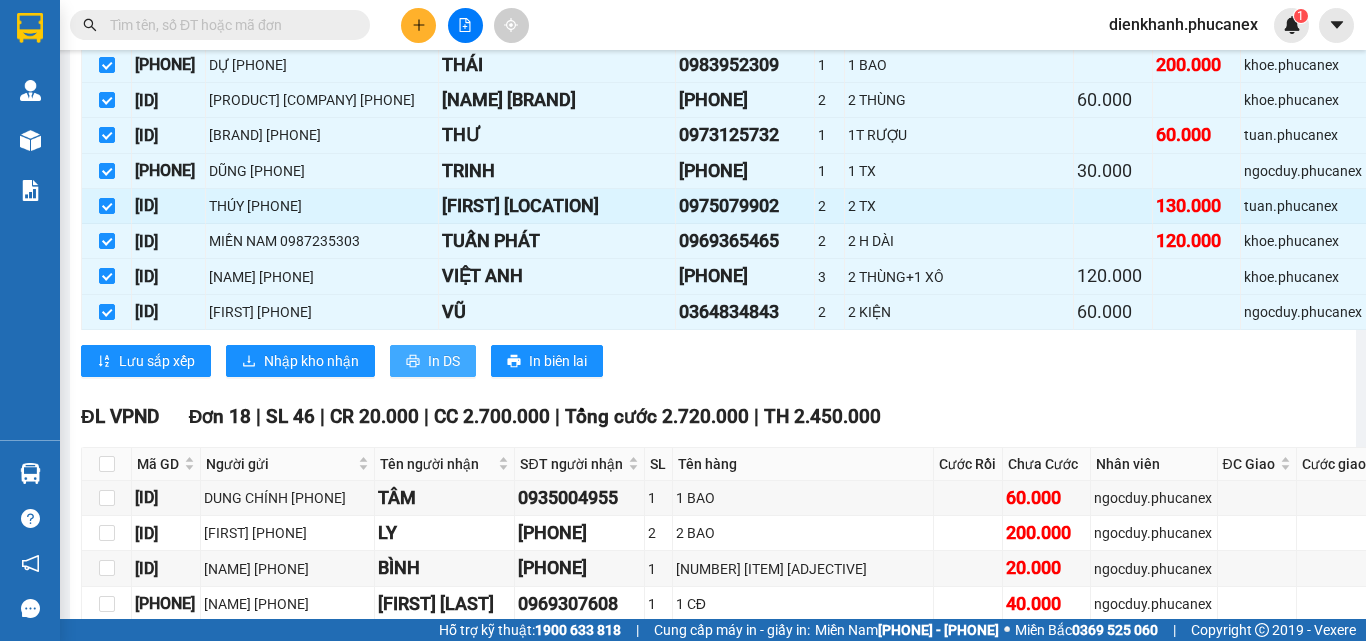 drag, startPoint x: 431, startPoint y: 529, endPoint x: 729, endPoint y: 394, distance: 327.15286 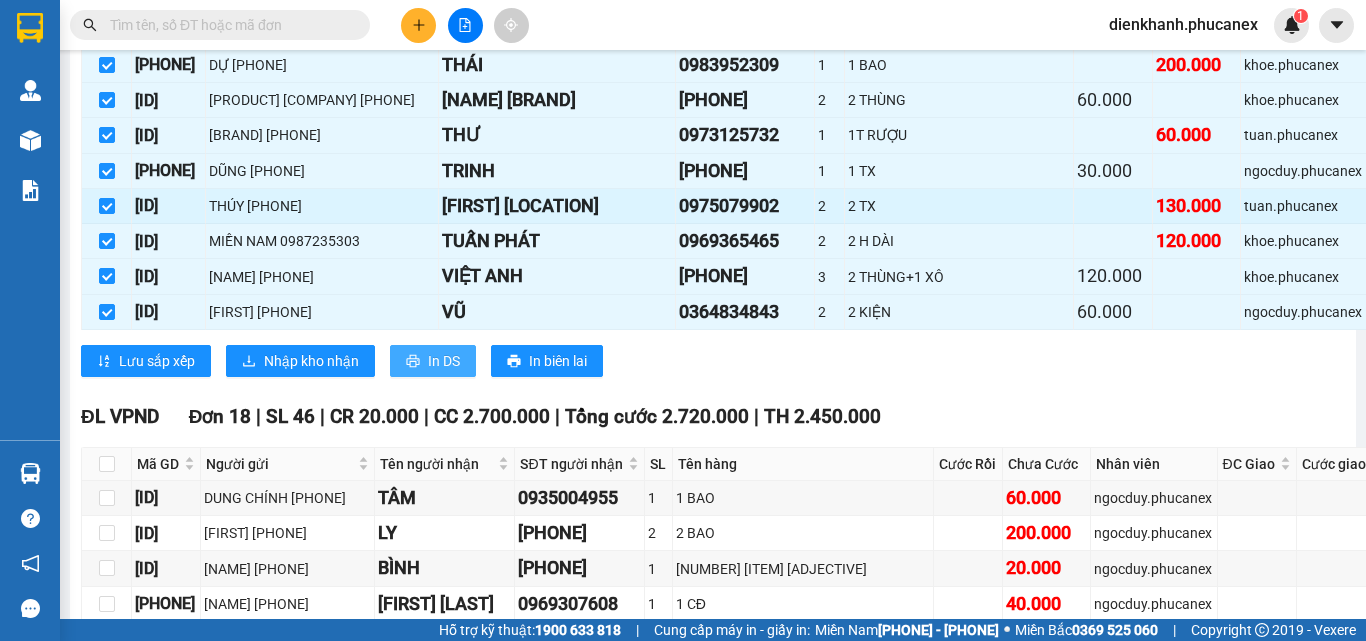 click on "In DS" at bounding box center (444, 361) 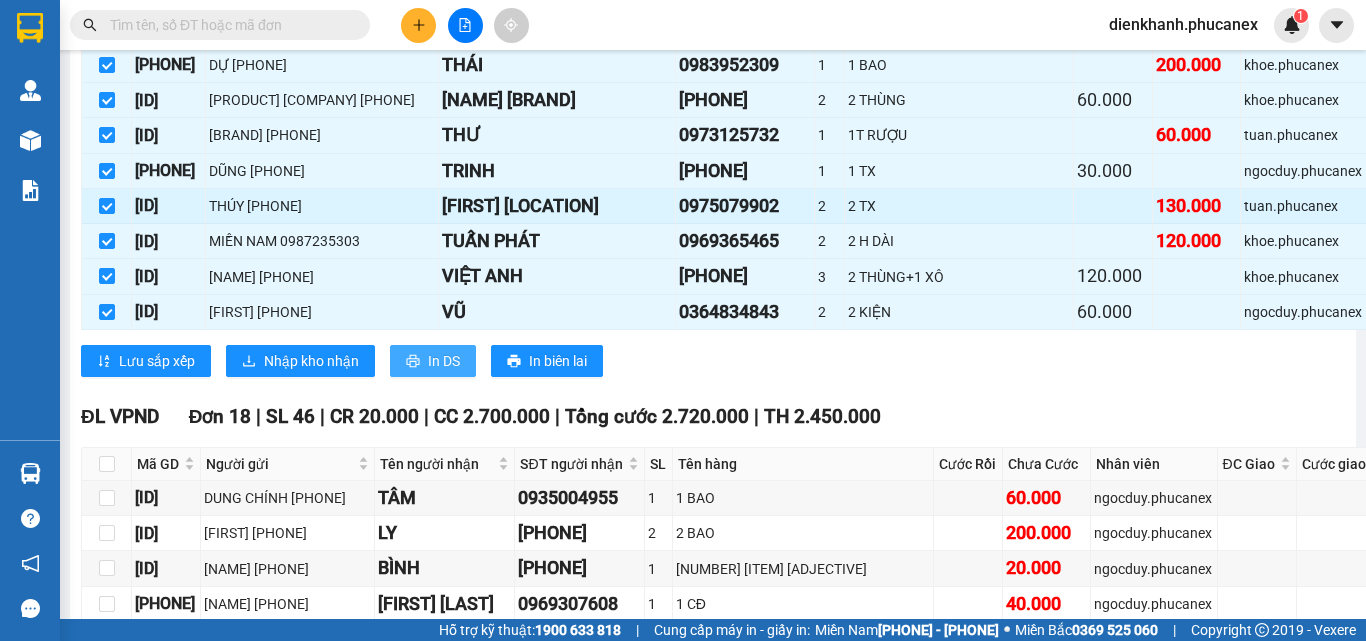 scroll, scrollTop: 0, scrollLeft: 0, axis: both 